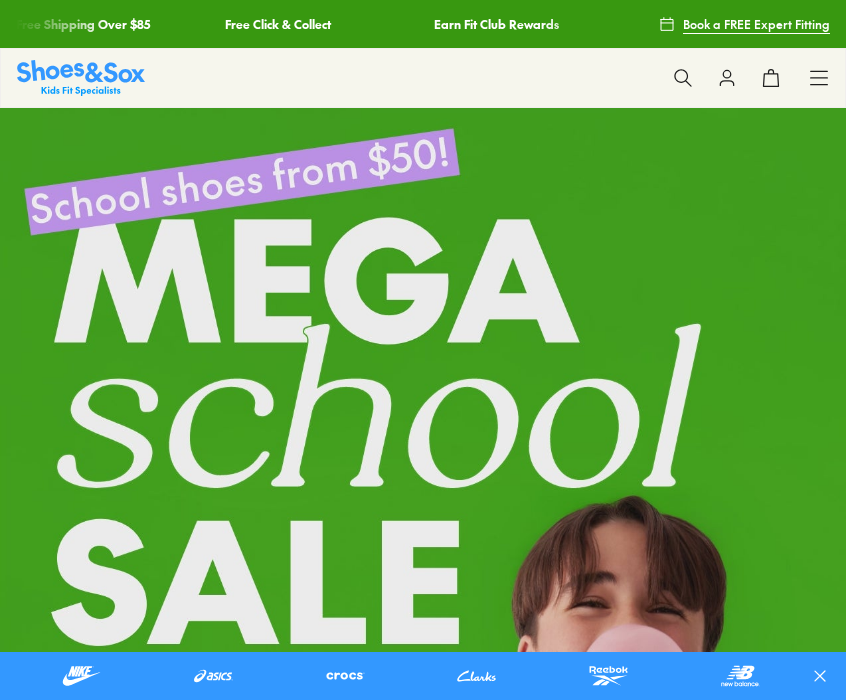 scroll, scrollTop: 264, scrollLeft: 0, axis: vertical 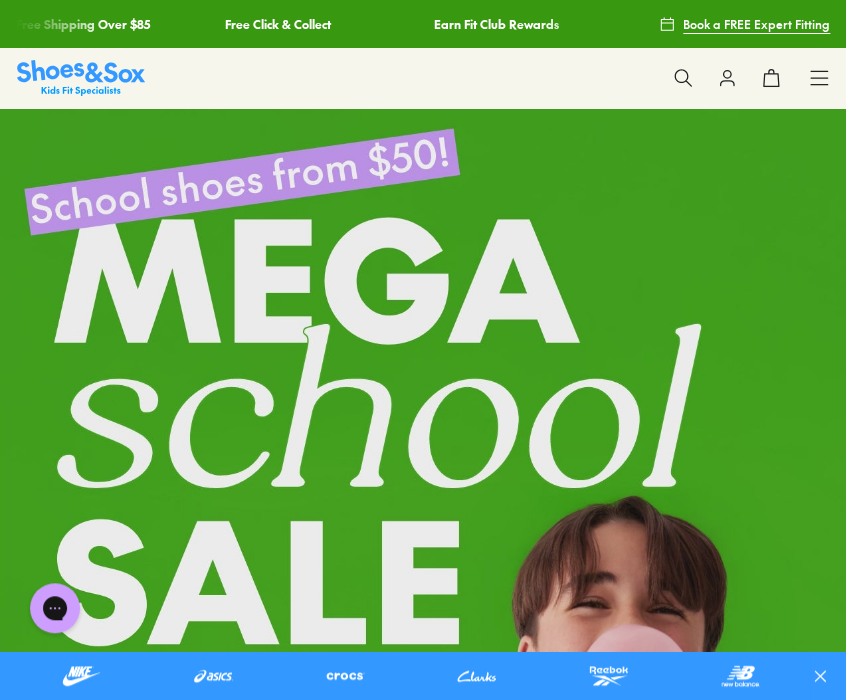 click 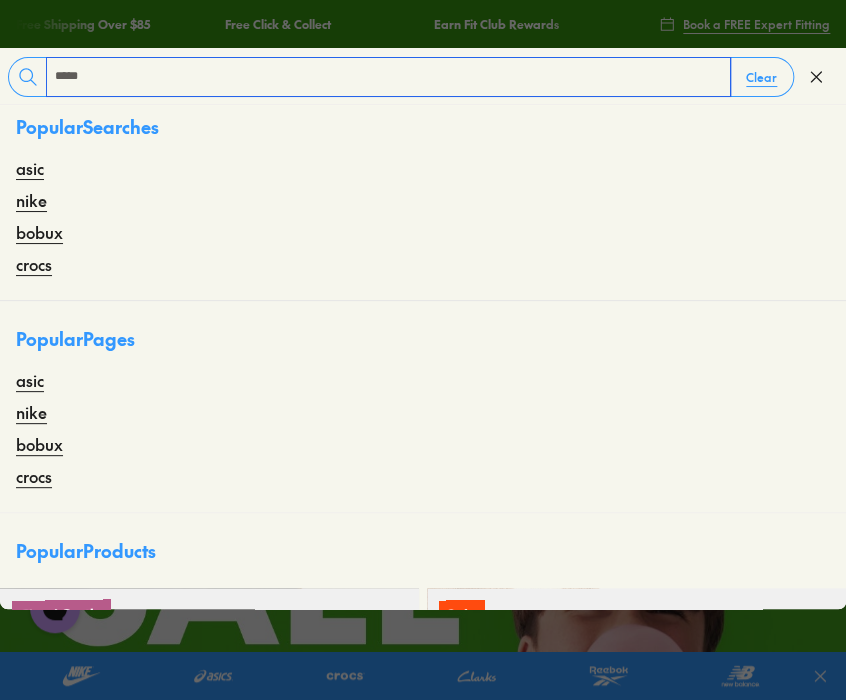 type on "*****" 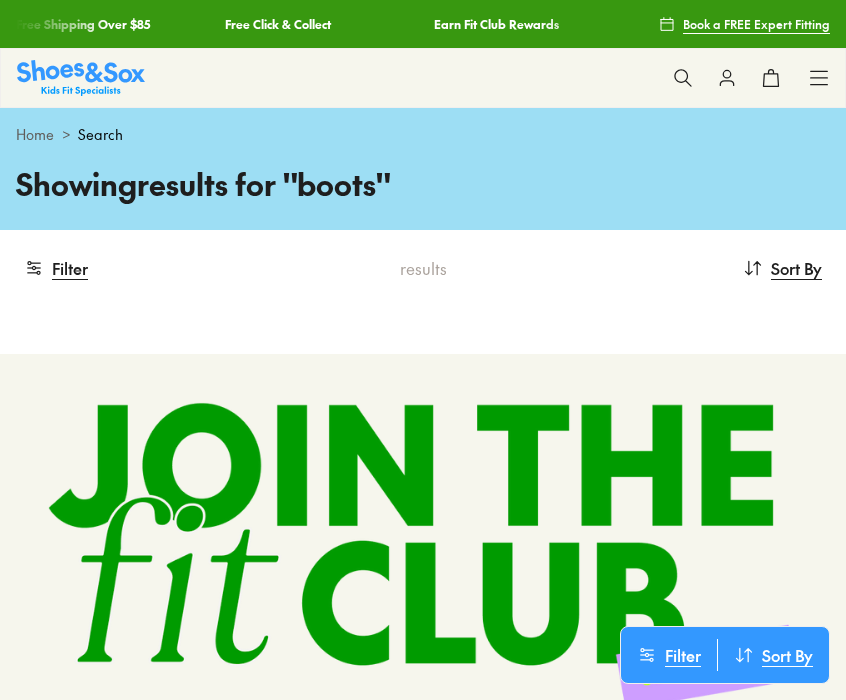 scroll, scrollTop: 228, scrollLeft: 0, axis: vertical 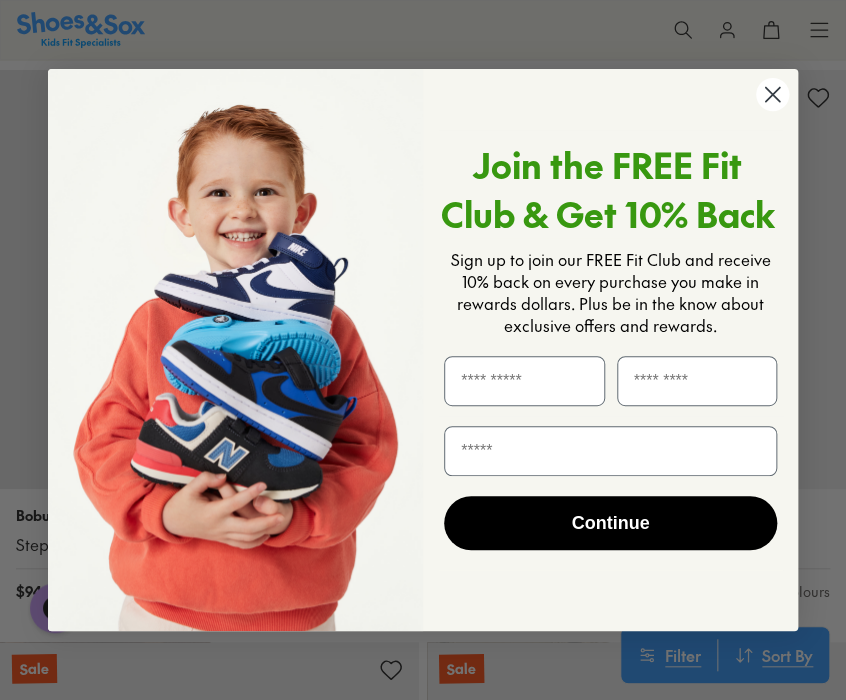 click 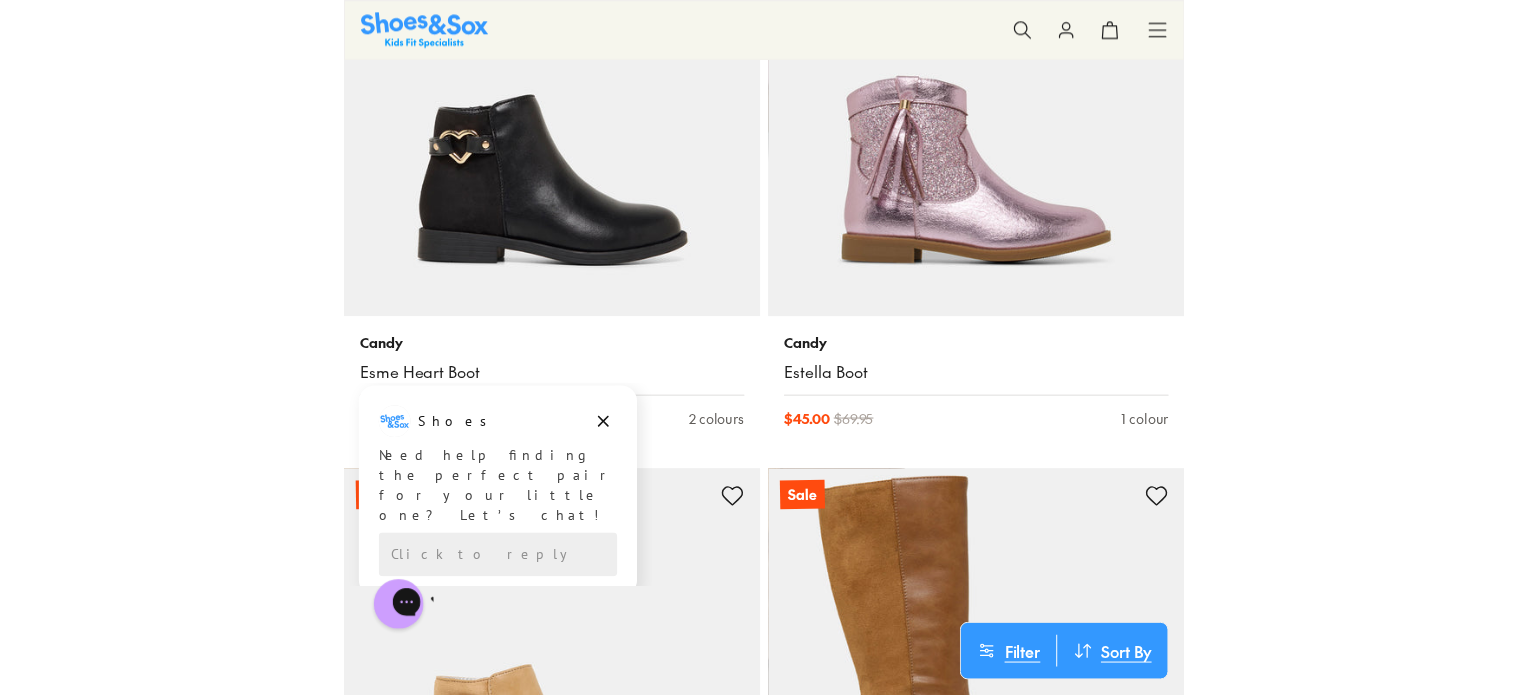 scroll, scrollTop: 7889, scrollLeft: 0, axis: vertical 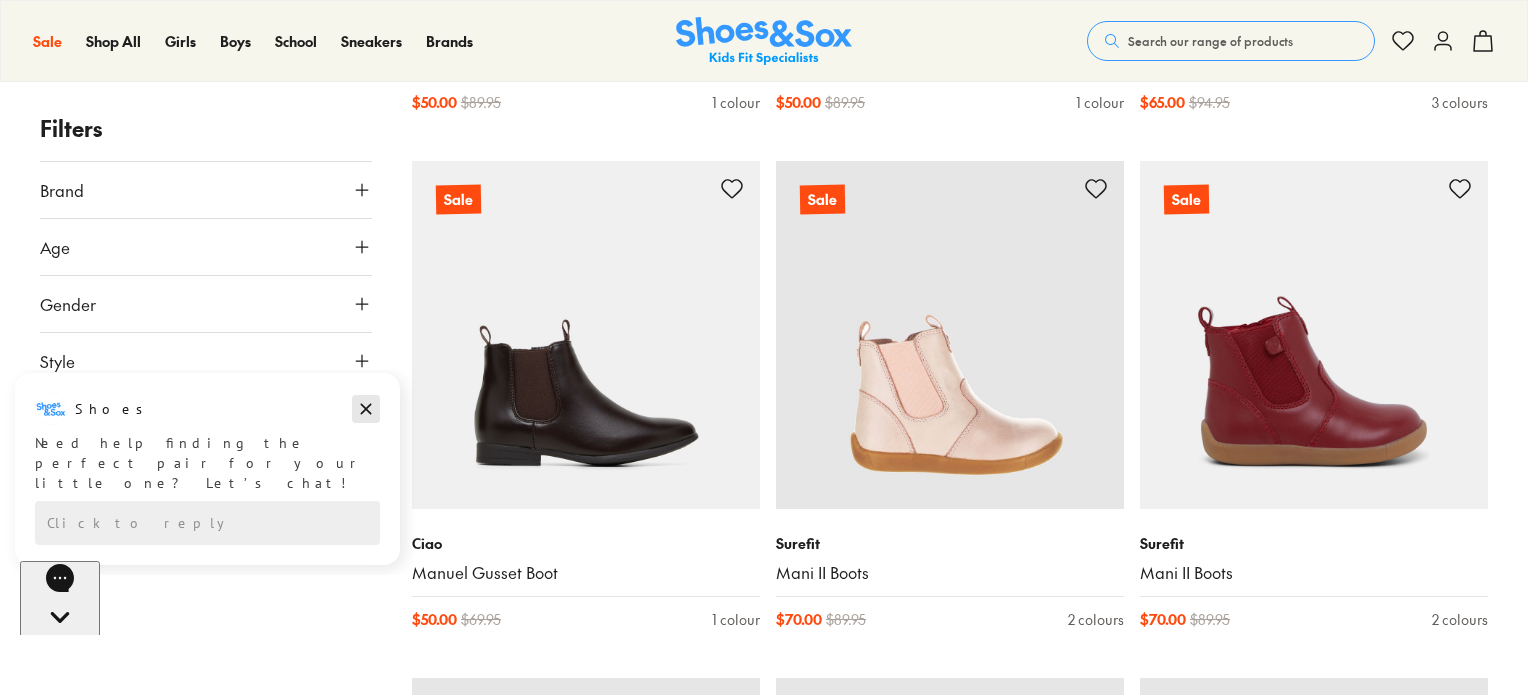 click 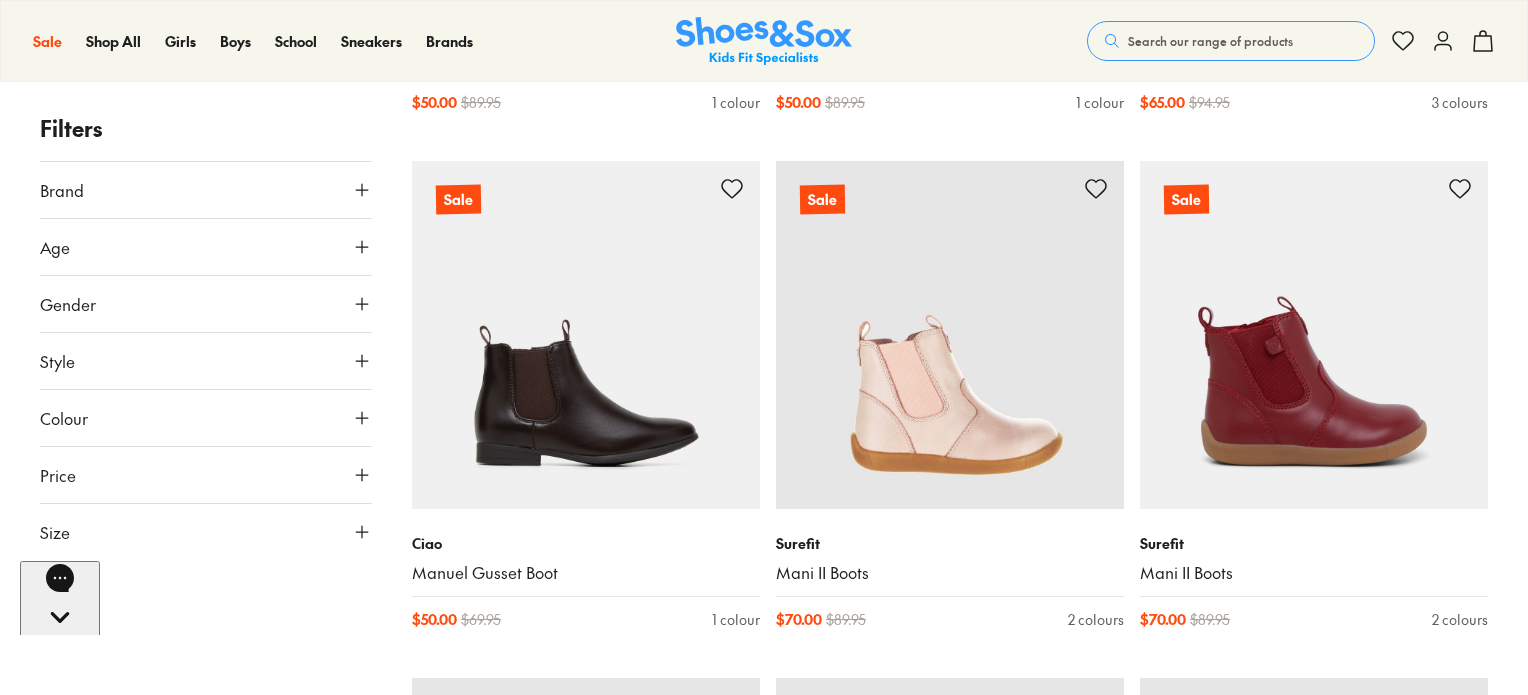 click on "Size" at bounding box center [206, 532] 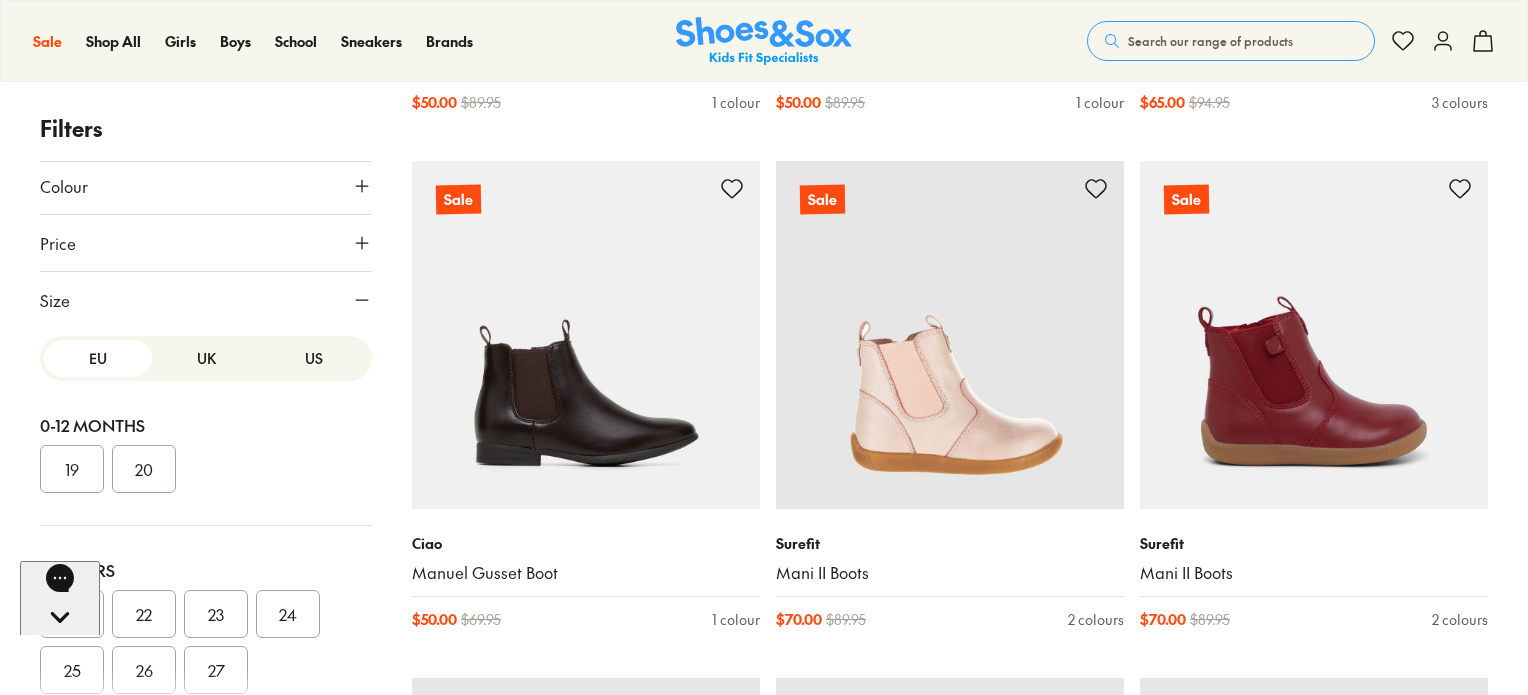 scroll, scrollTop: 247, scrollLeft: 0, axis: vertical 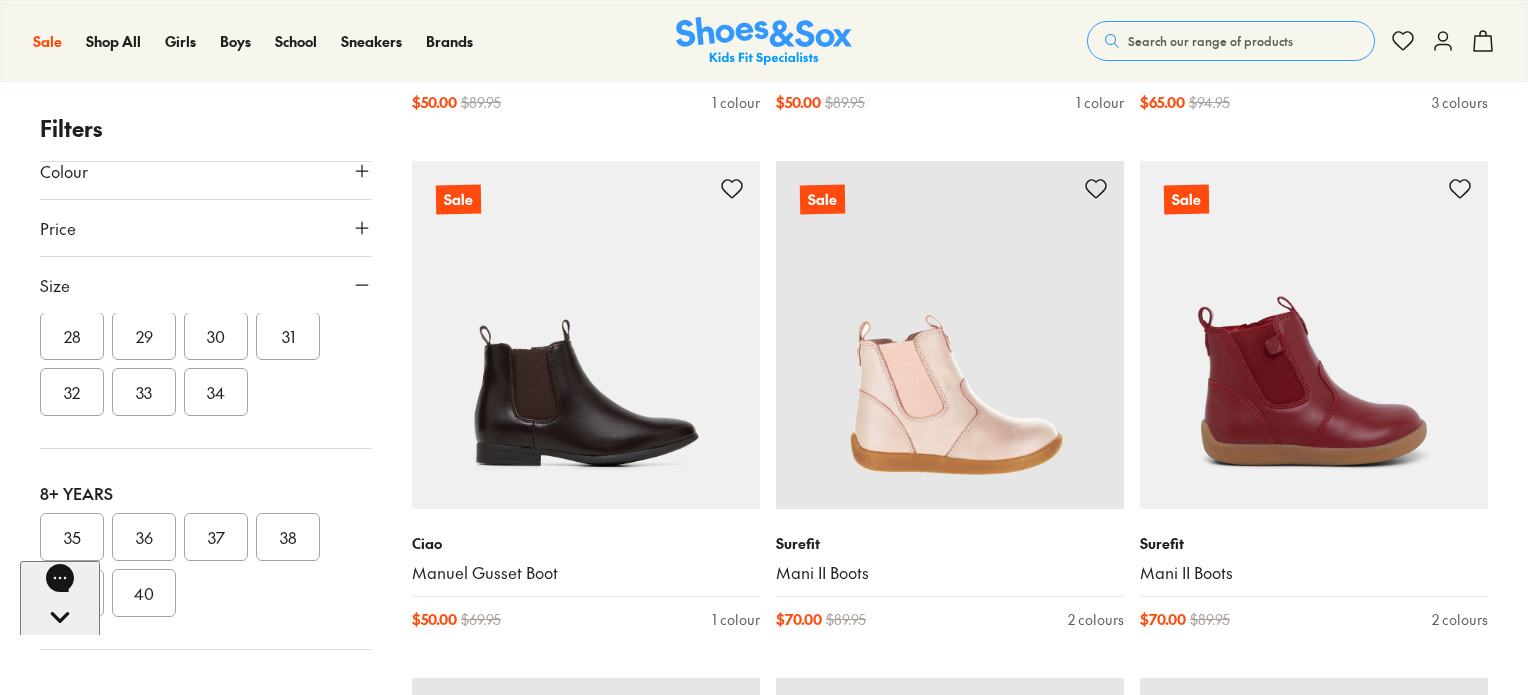 click on "35" at bounding box center [72, 537] 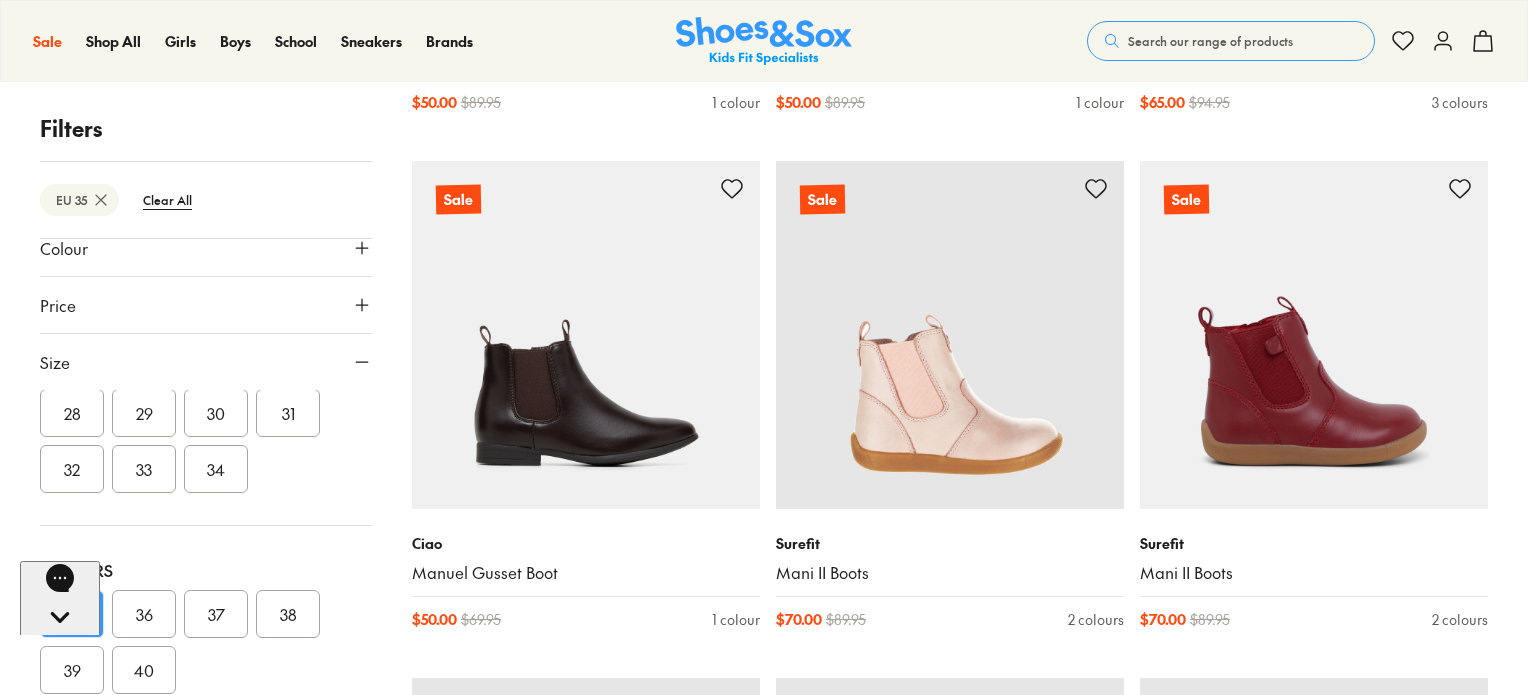 scroll, scrollTop: 0, scrollLeft: 0, axis: both 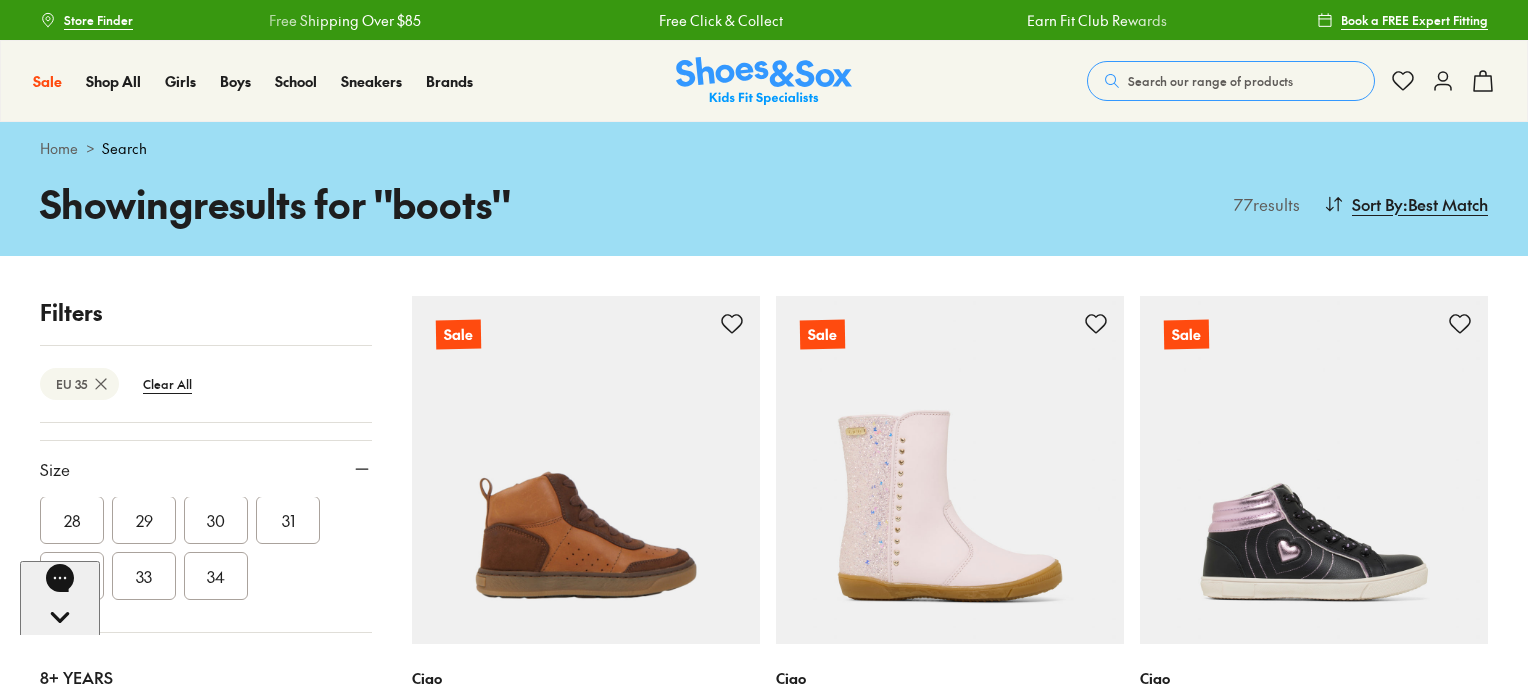 click on "34" at bounding box center (216, 576) 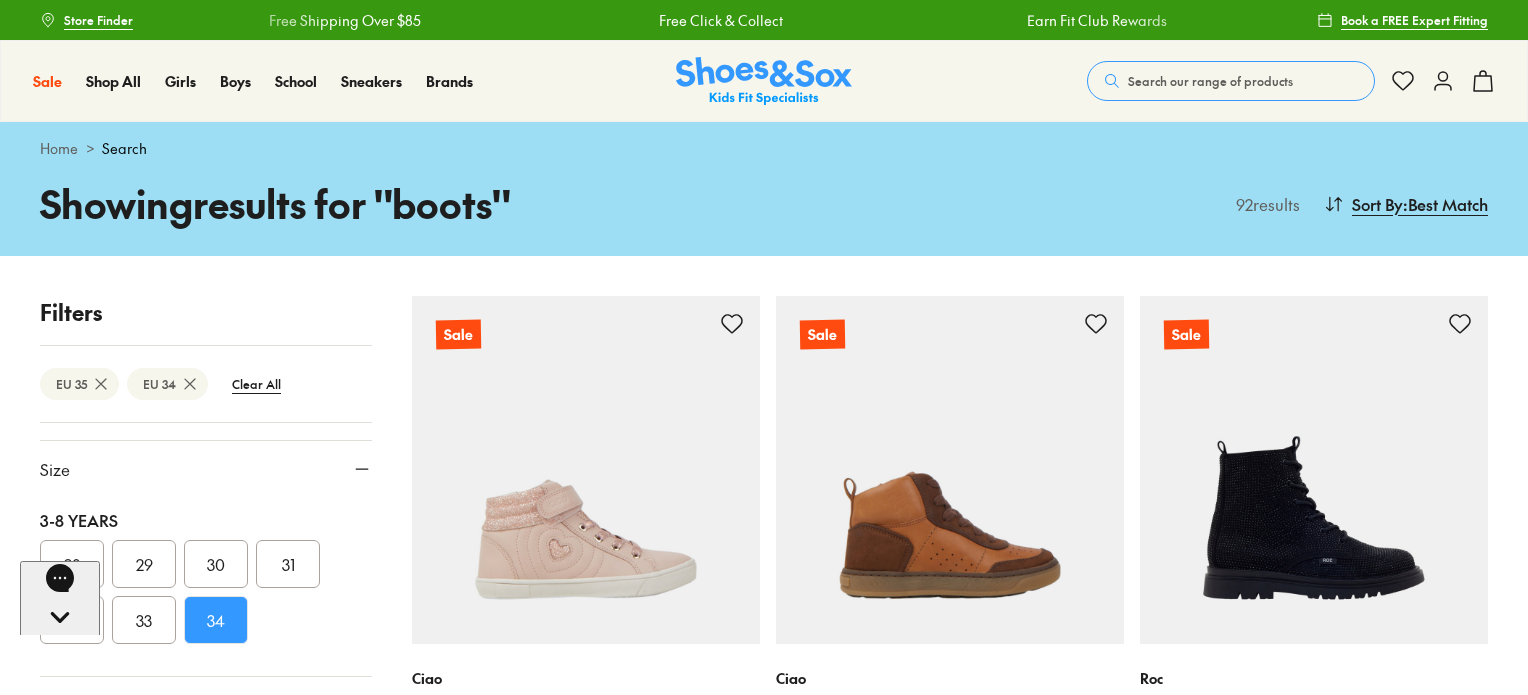 scroll, scrollTop: 464, scrollLeft: 0, axis: vertical 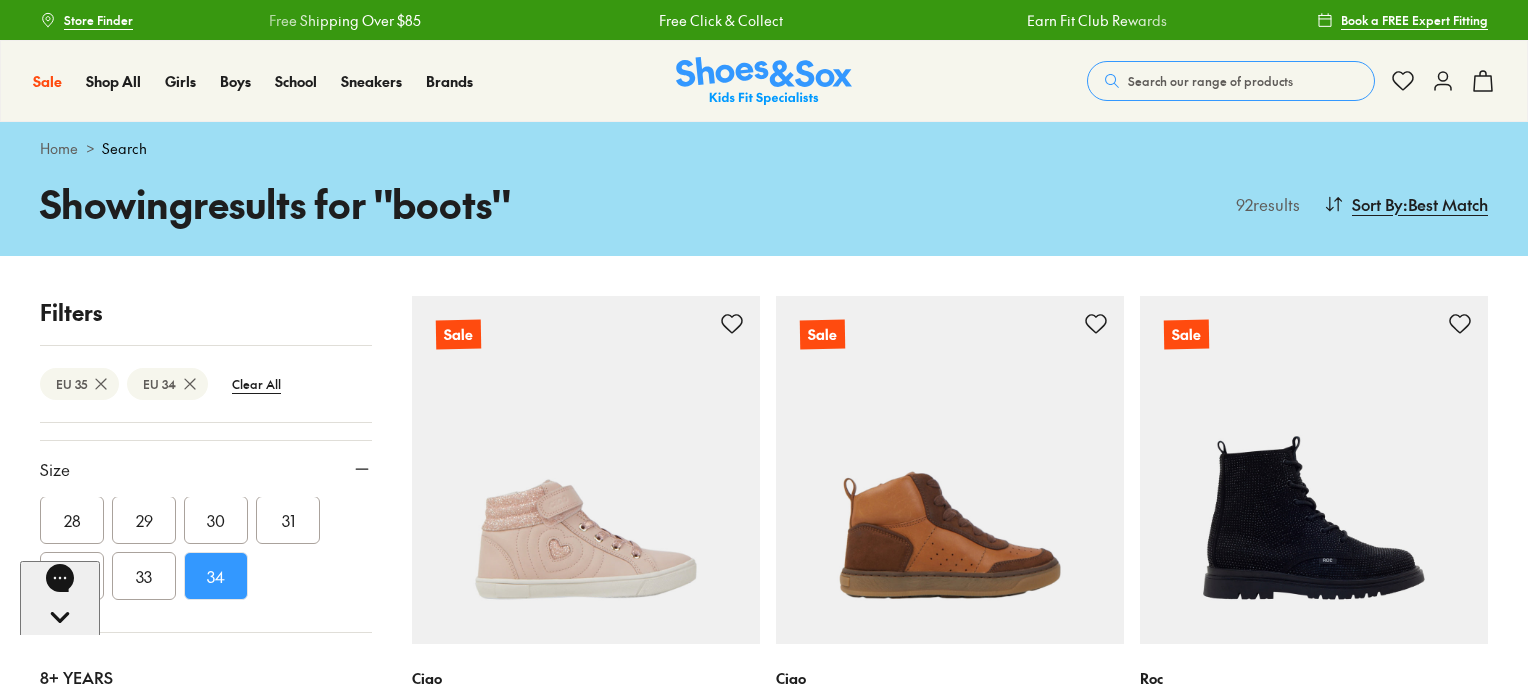 click 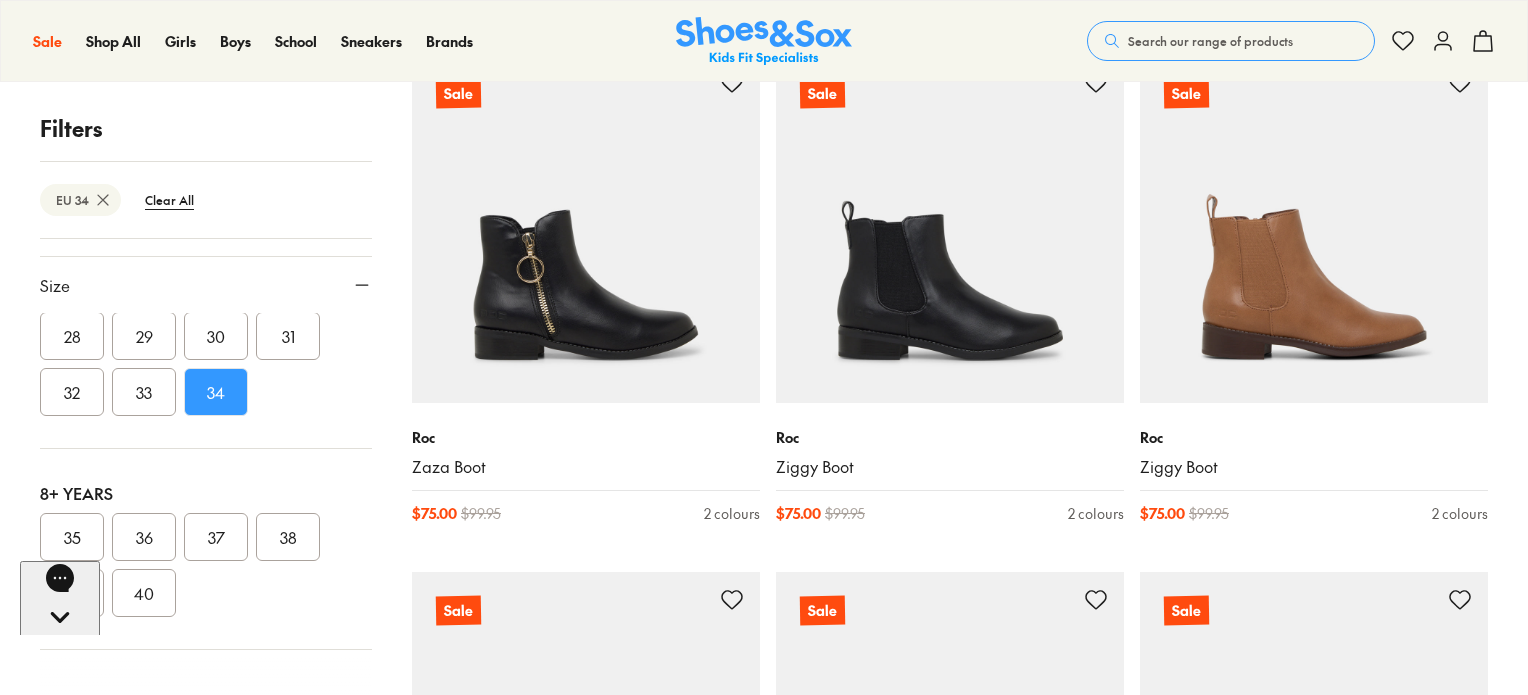 scroll, scrollTop: 2828, scrollLeft: 0, axis: vertical 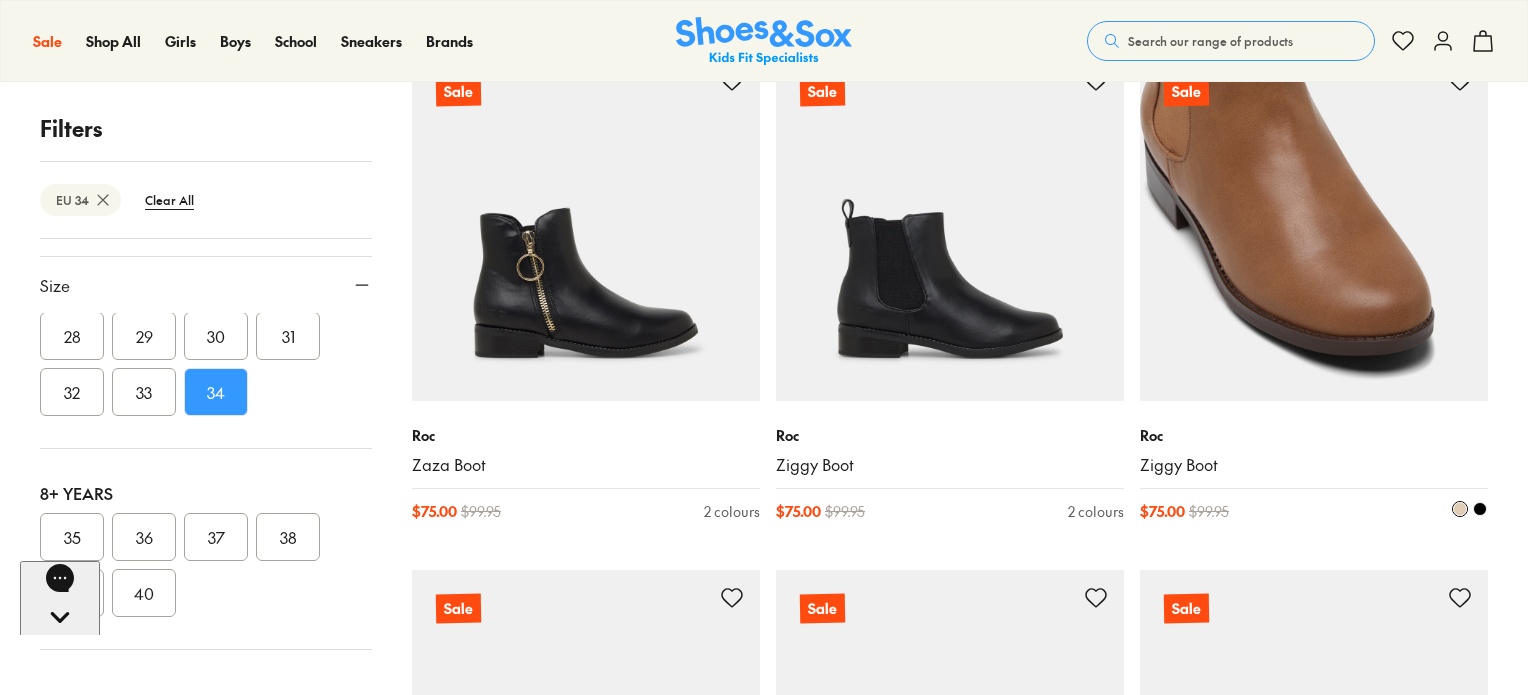 click on "Roc" at bounding box center (1314, 435) 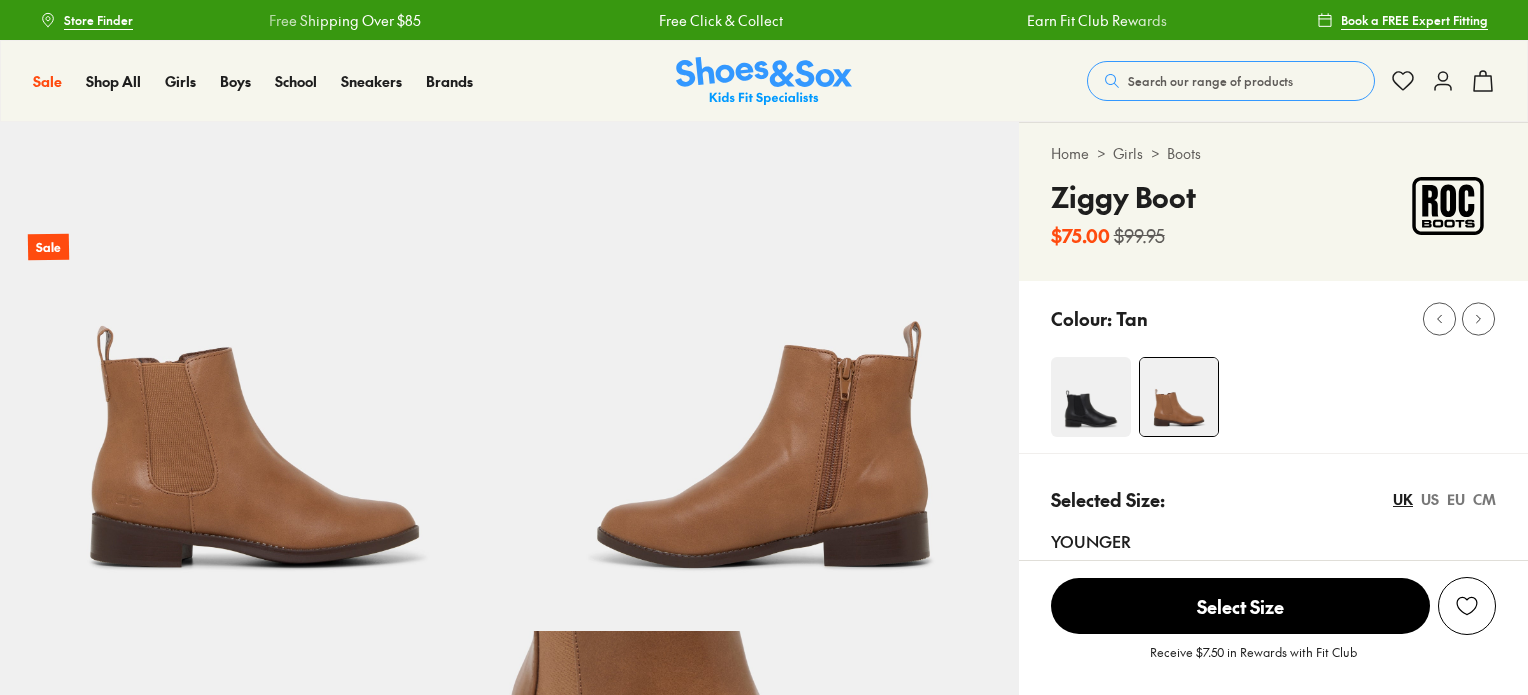 scroll, scrollTop: 0, scrollLeft: 0, axis: both 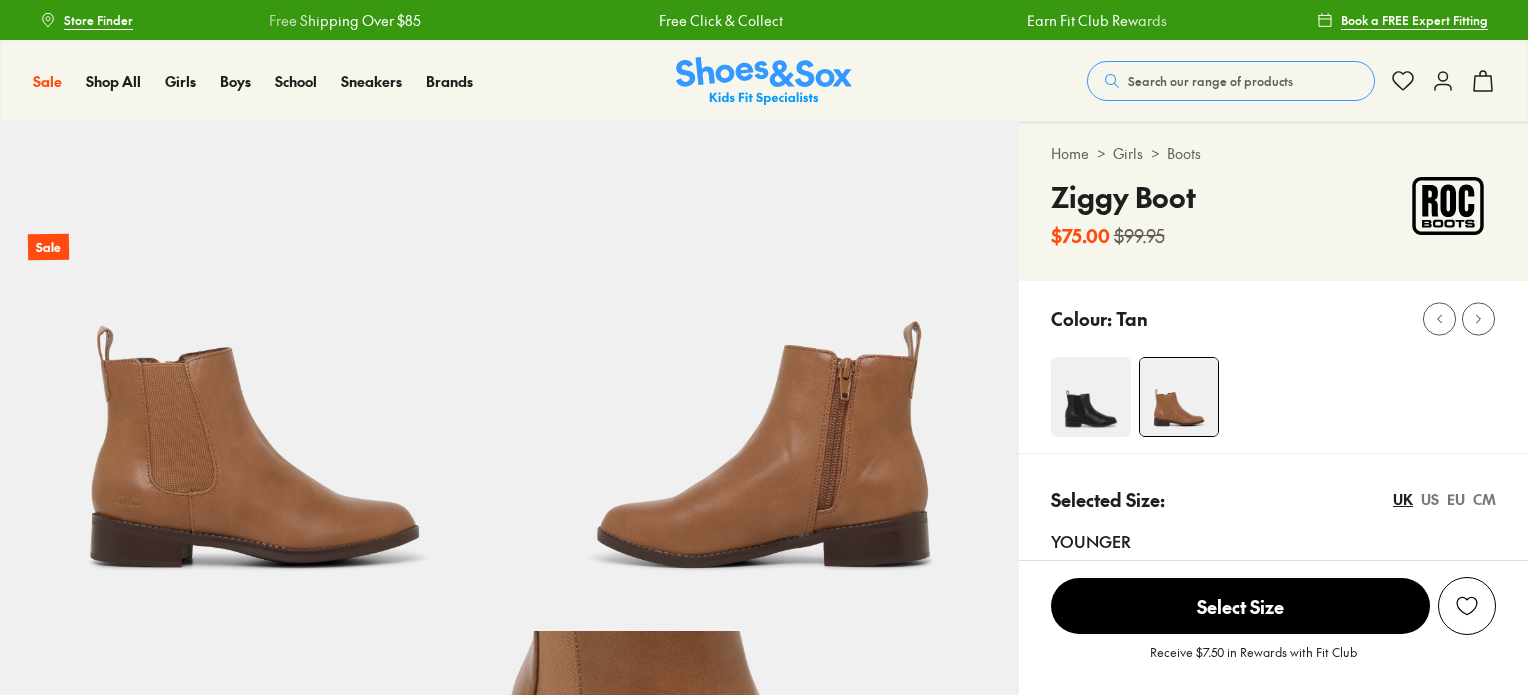 select on "*" 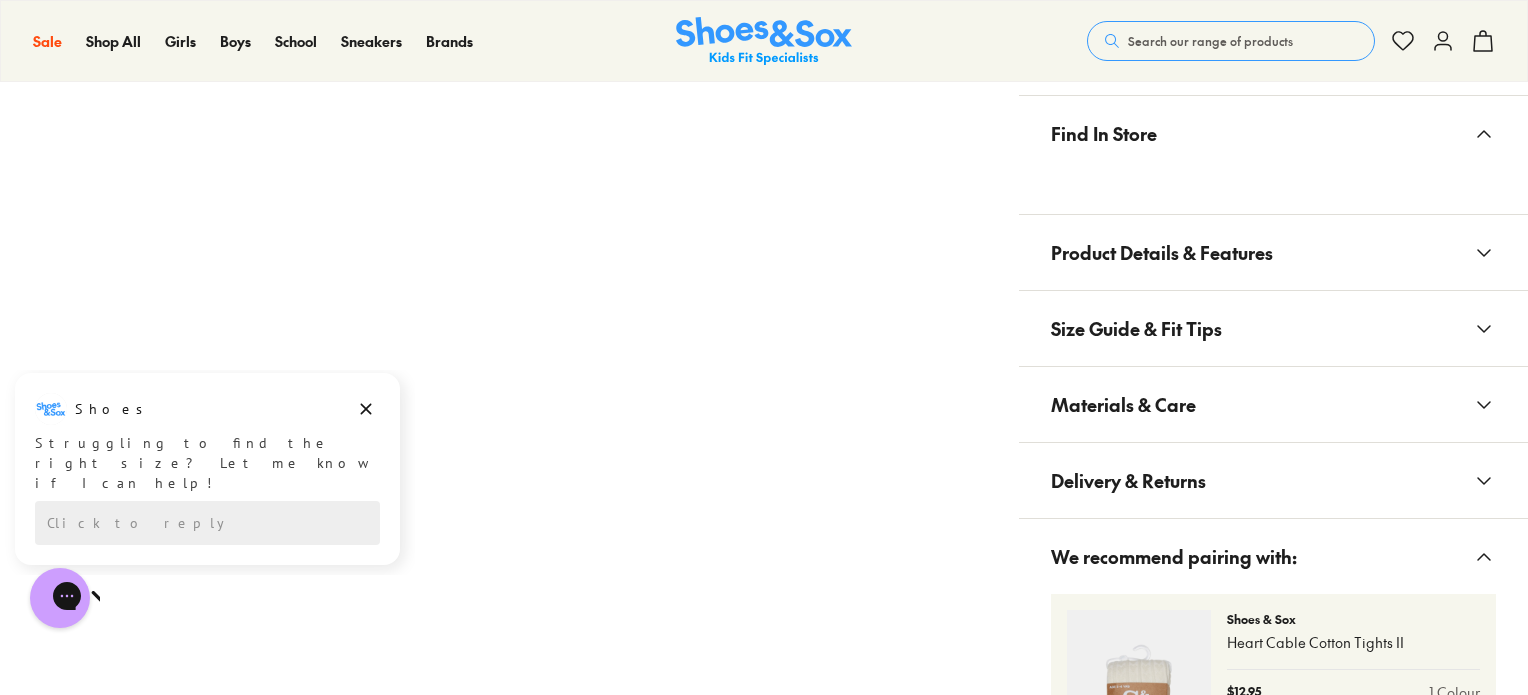 scroll, scrollTop: 1103, scrollLeft: 0, axis: vertical 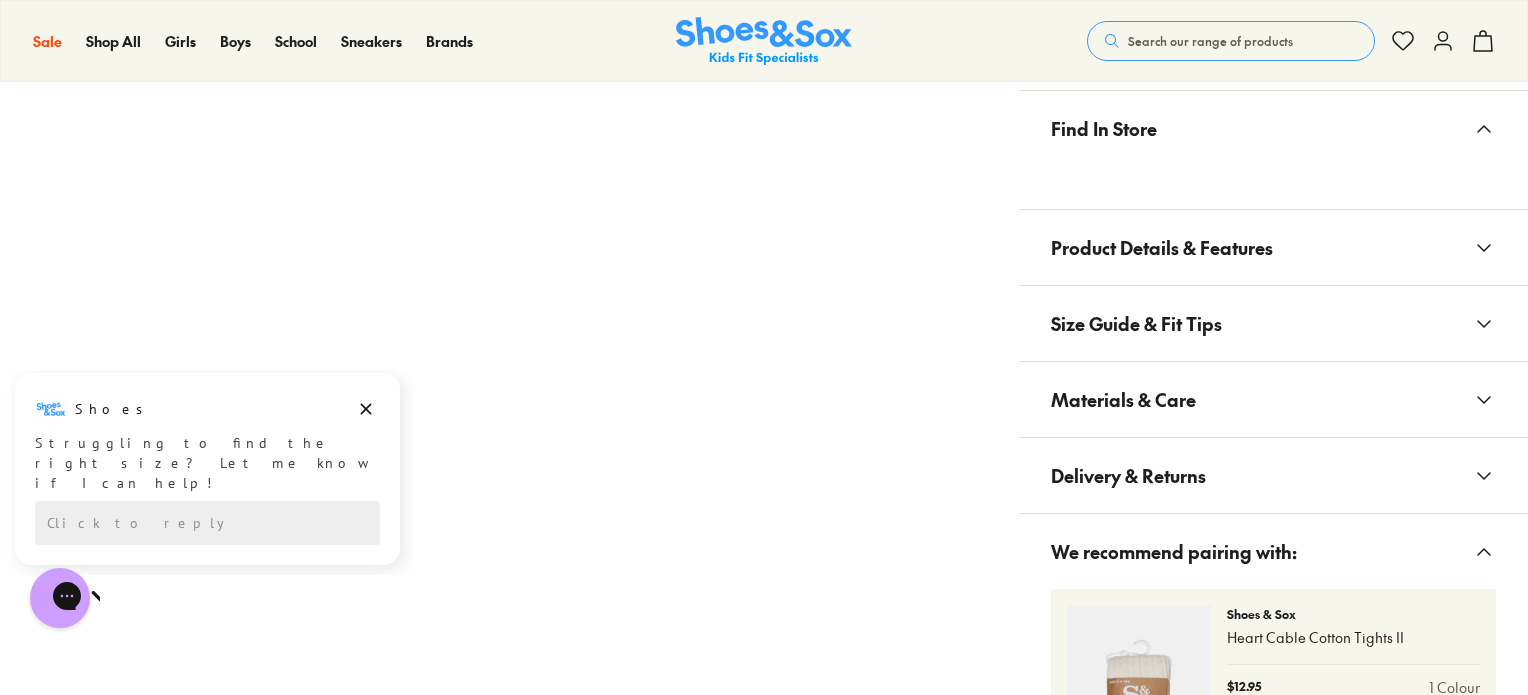 click on "Materials & Care" at bounding box center [1123, 399] 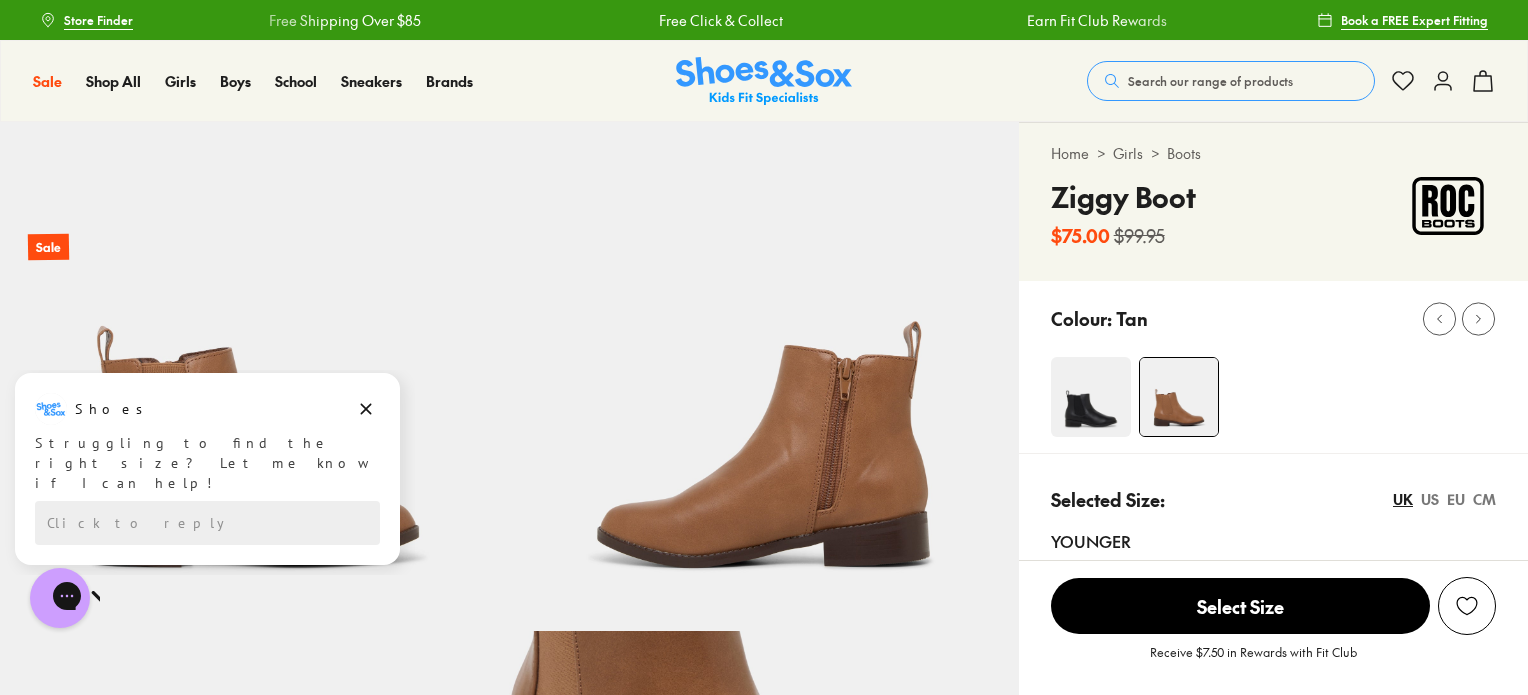 scroll, scrollTop: 0, scrollLeft: 0, axis: both 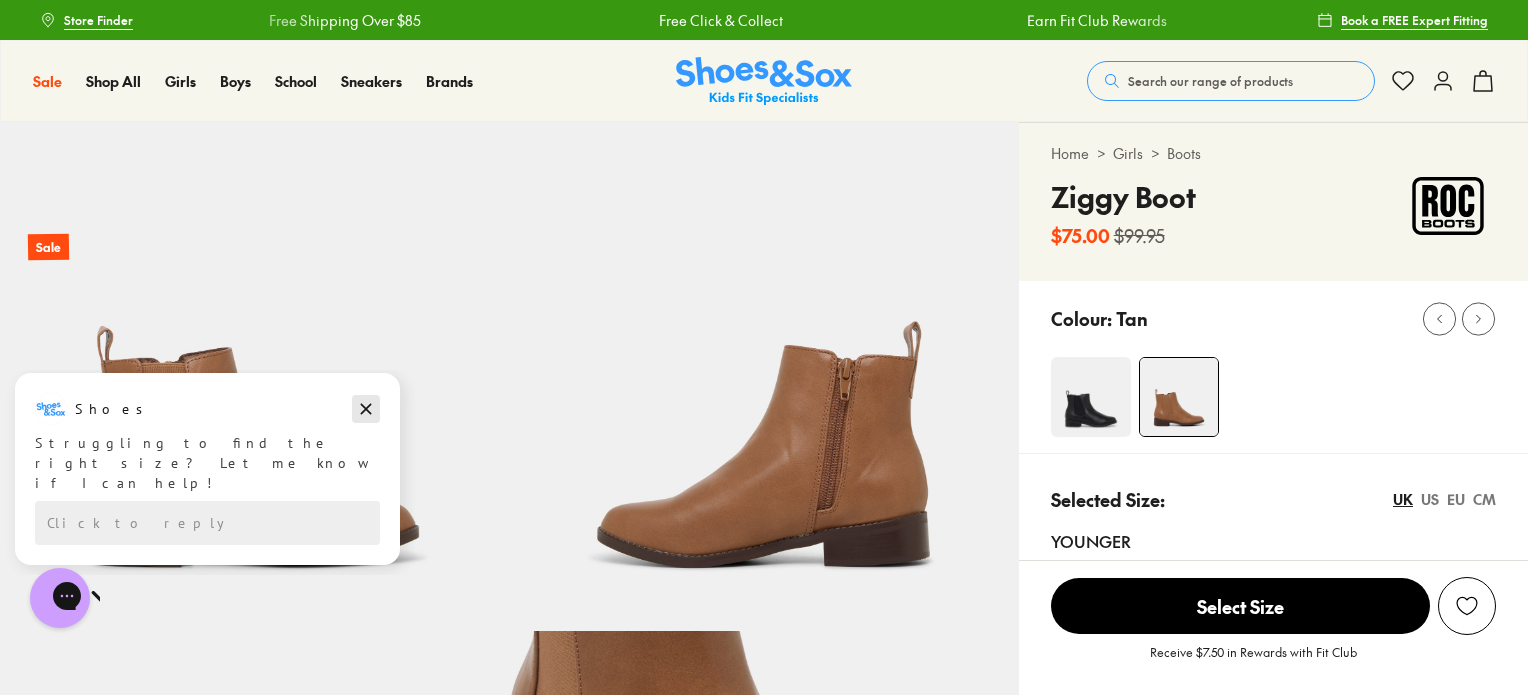 click 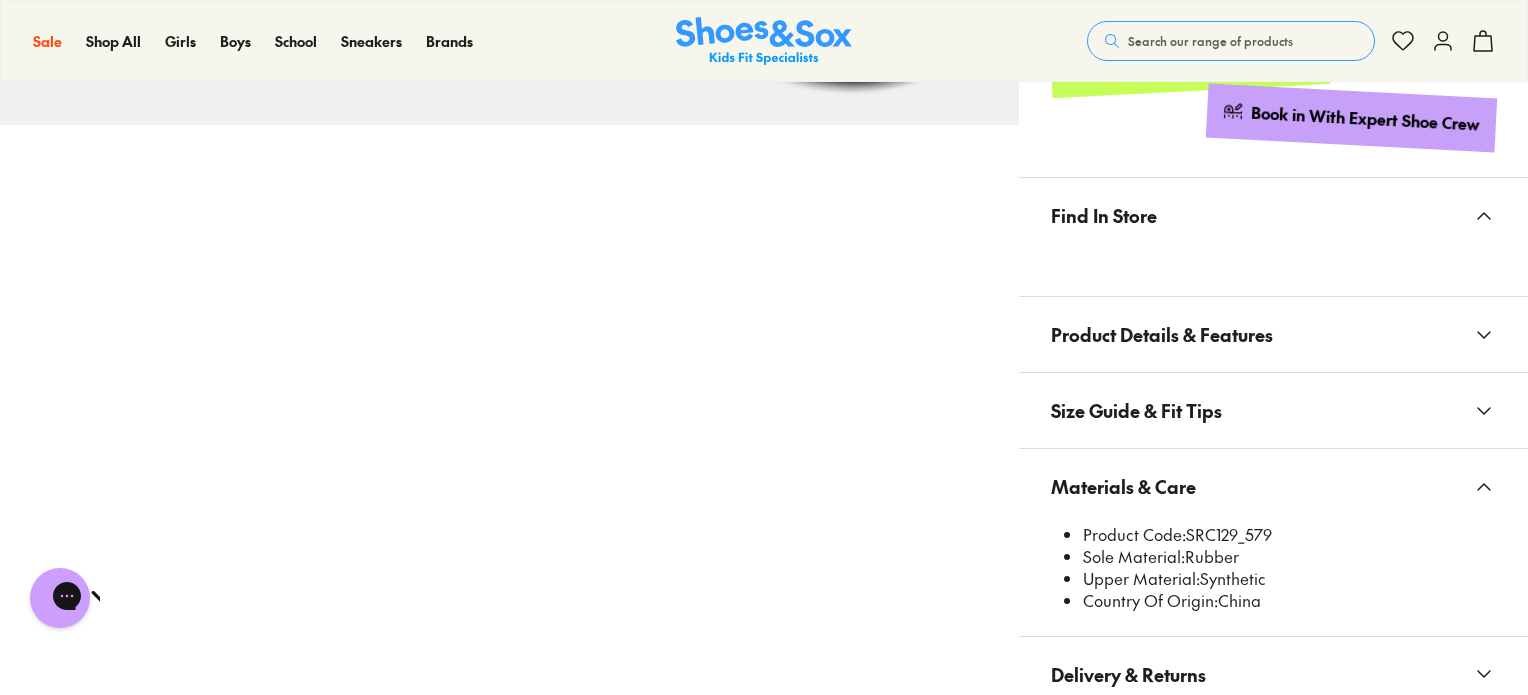 scroll, scrollTop: 1019, scrollLeft: 0, axis: vertical 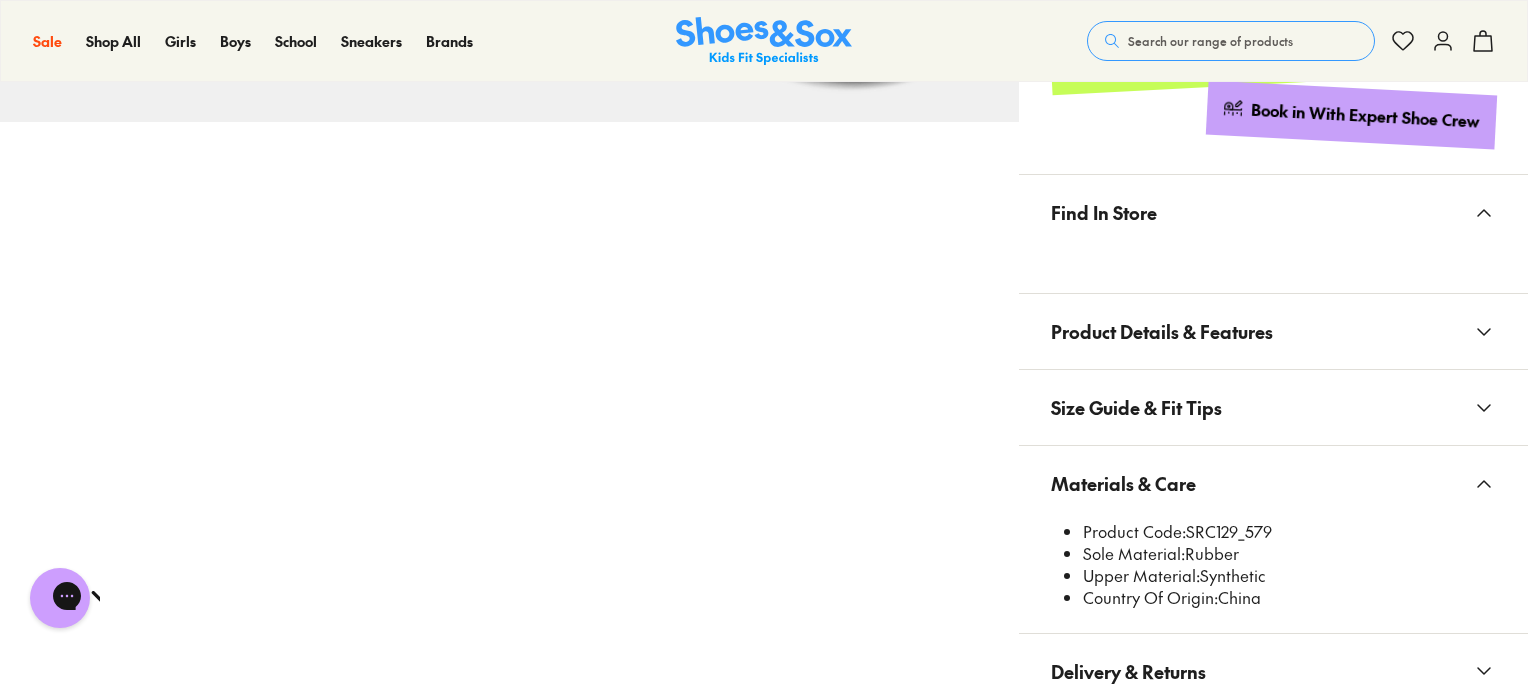 click on "Materials & Care" at bounding box center [1273, 483] 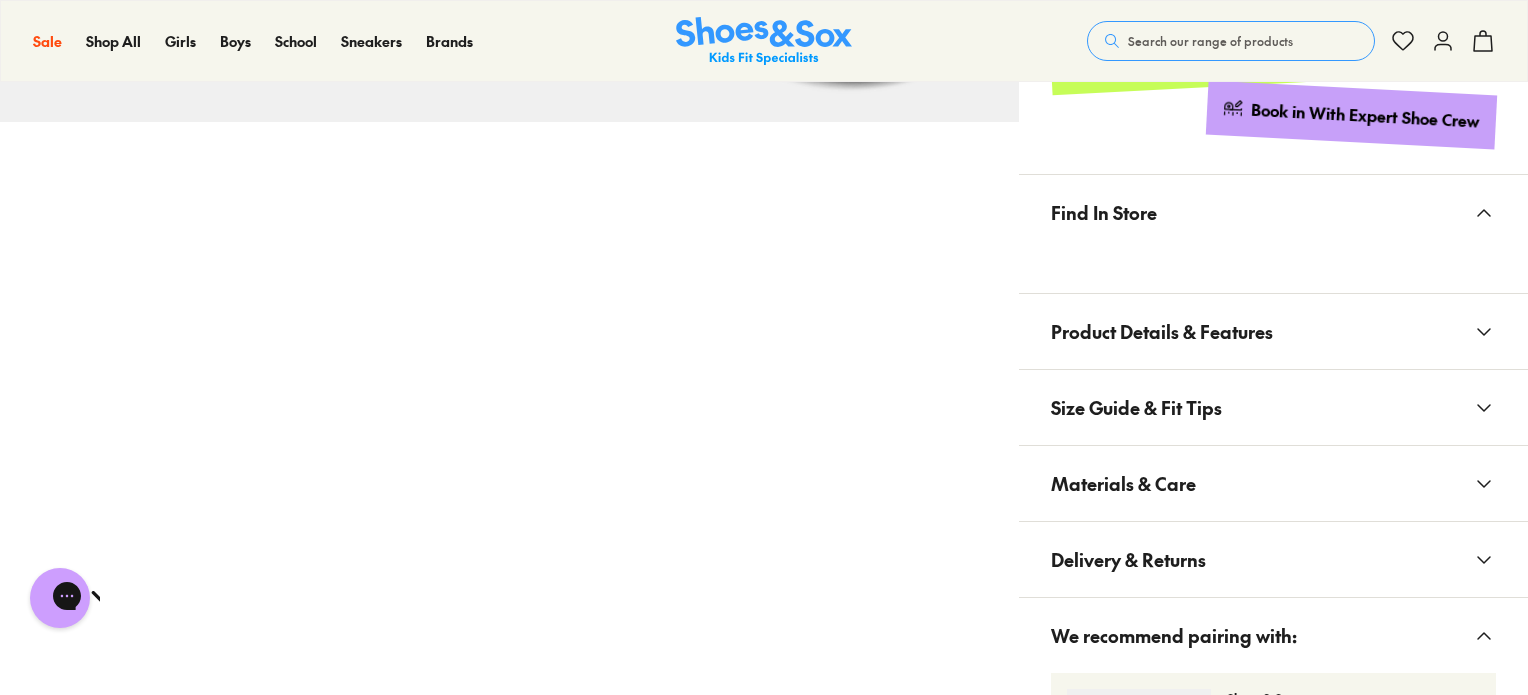 click on "Size Guide & Fit Tips" at bounding box center (1136, 407) 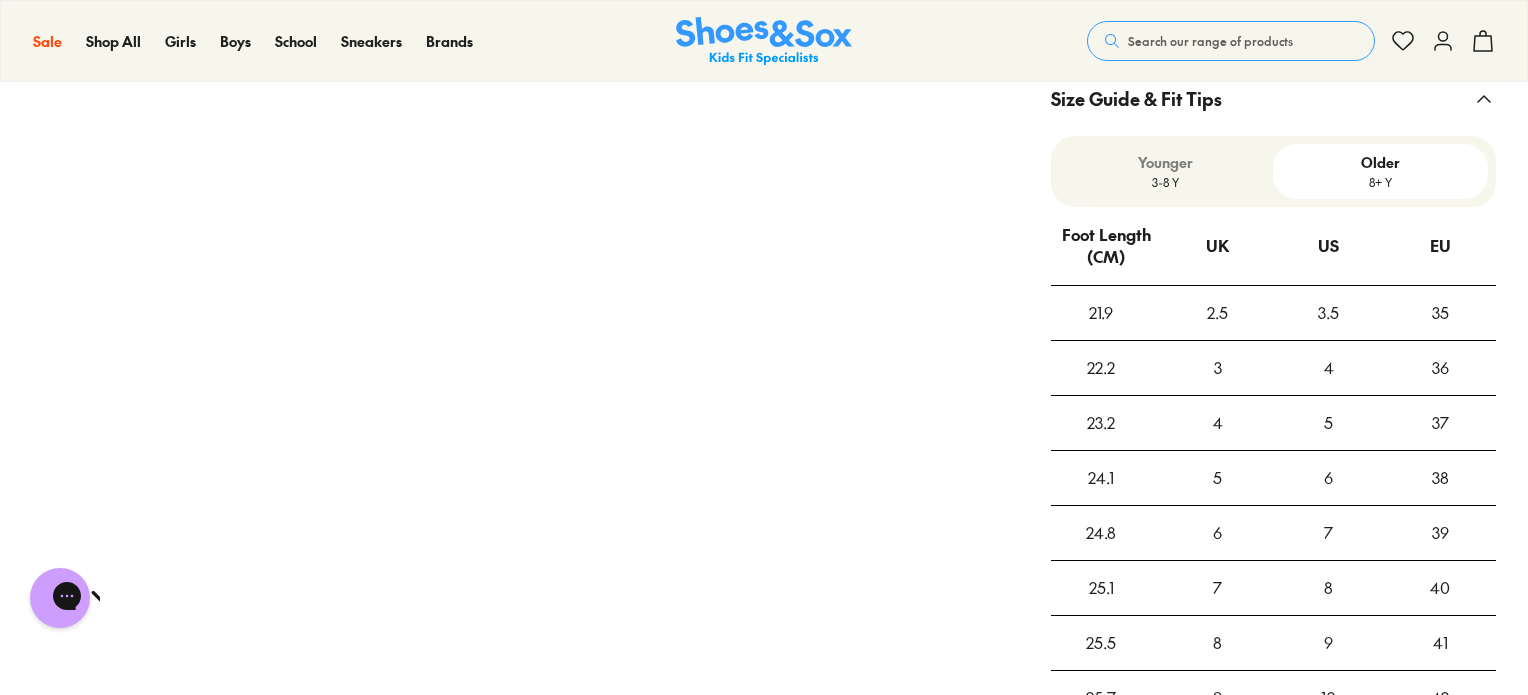 scroll, scrollTop: 1324, scrollLeft: 0, axis: vertical 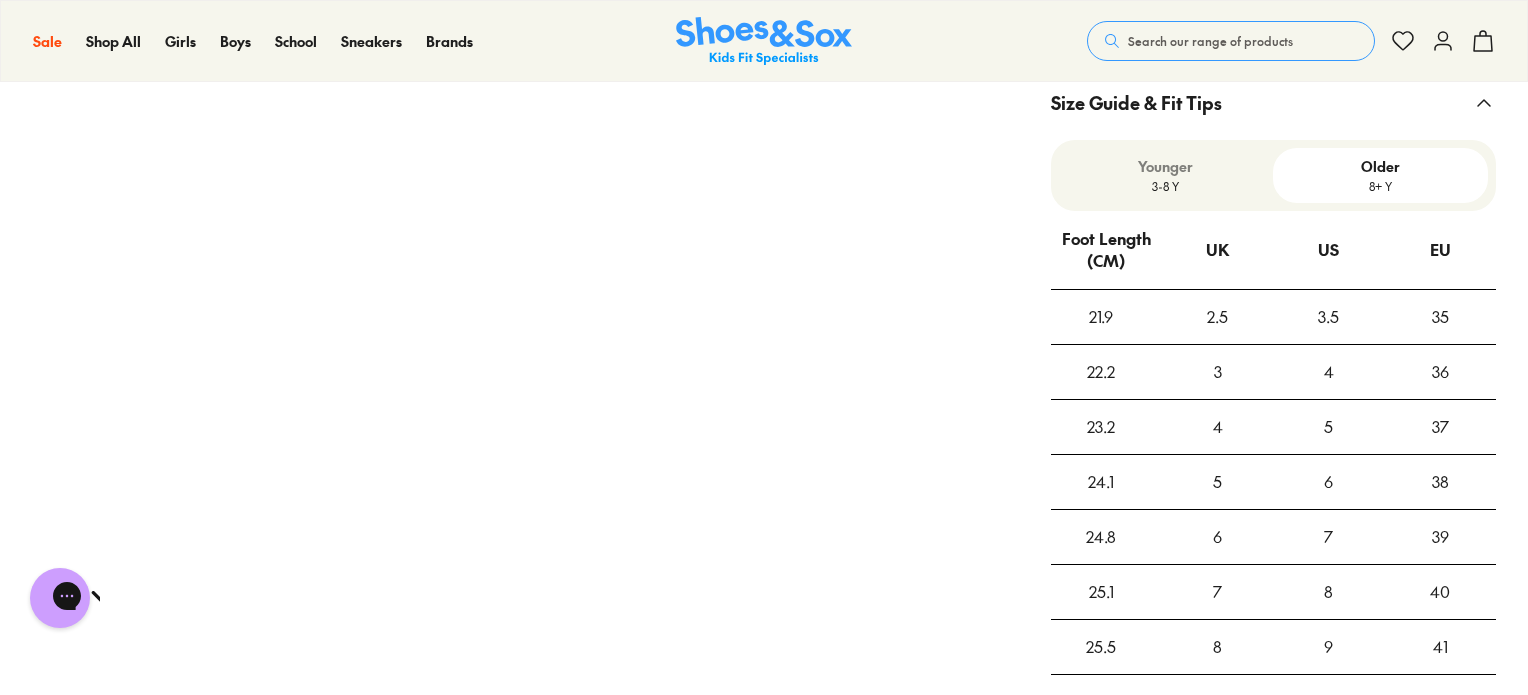 click on "21.9" at bounding box center [1101, 317] 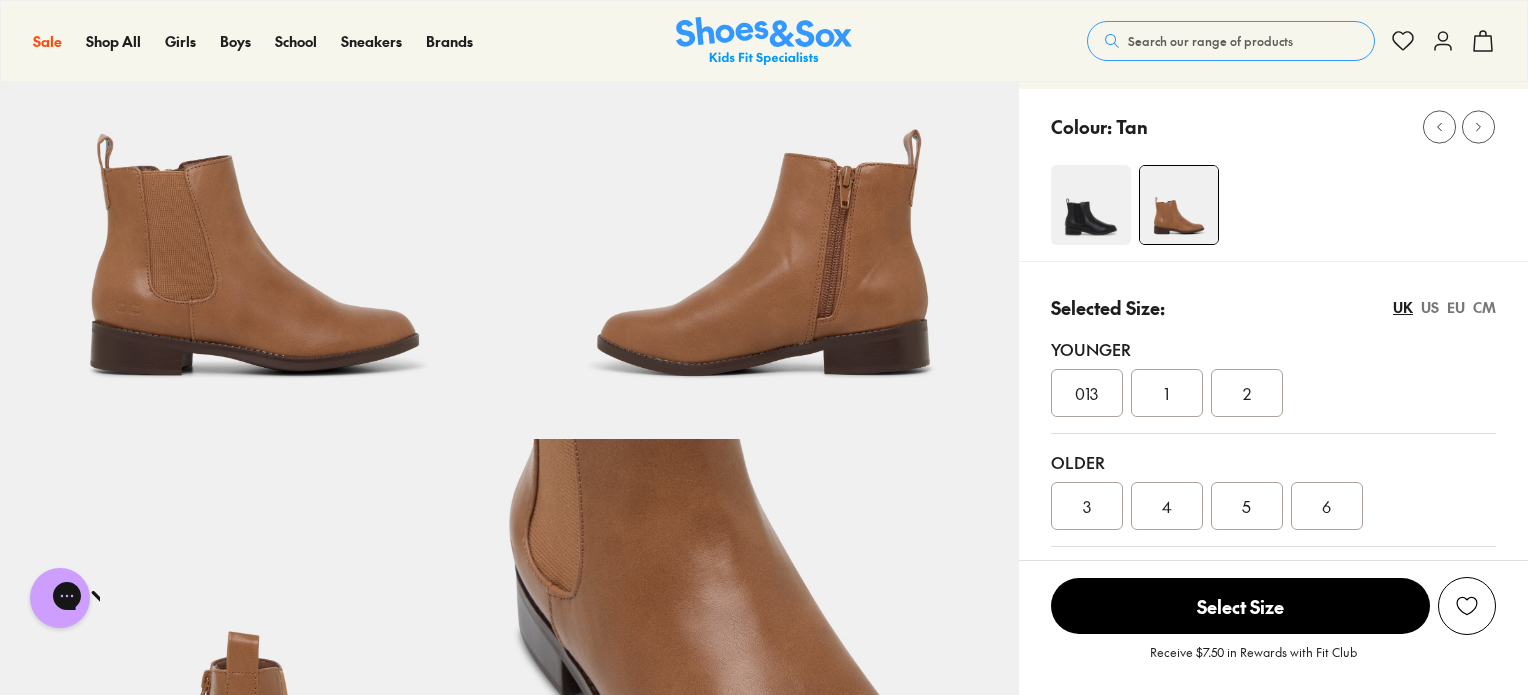 scroll, scrollTop: 190, scrollLeft: 0, axis: vertical 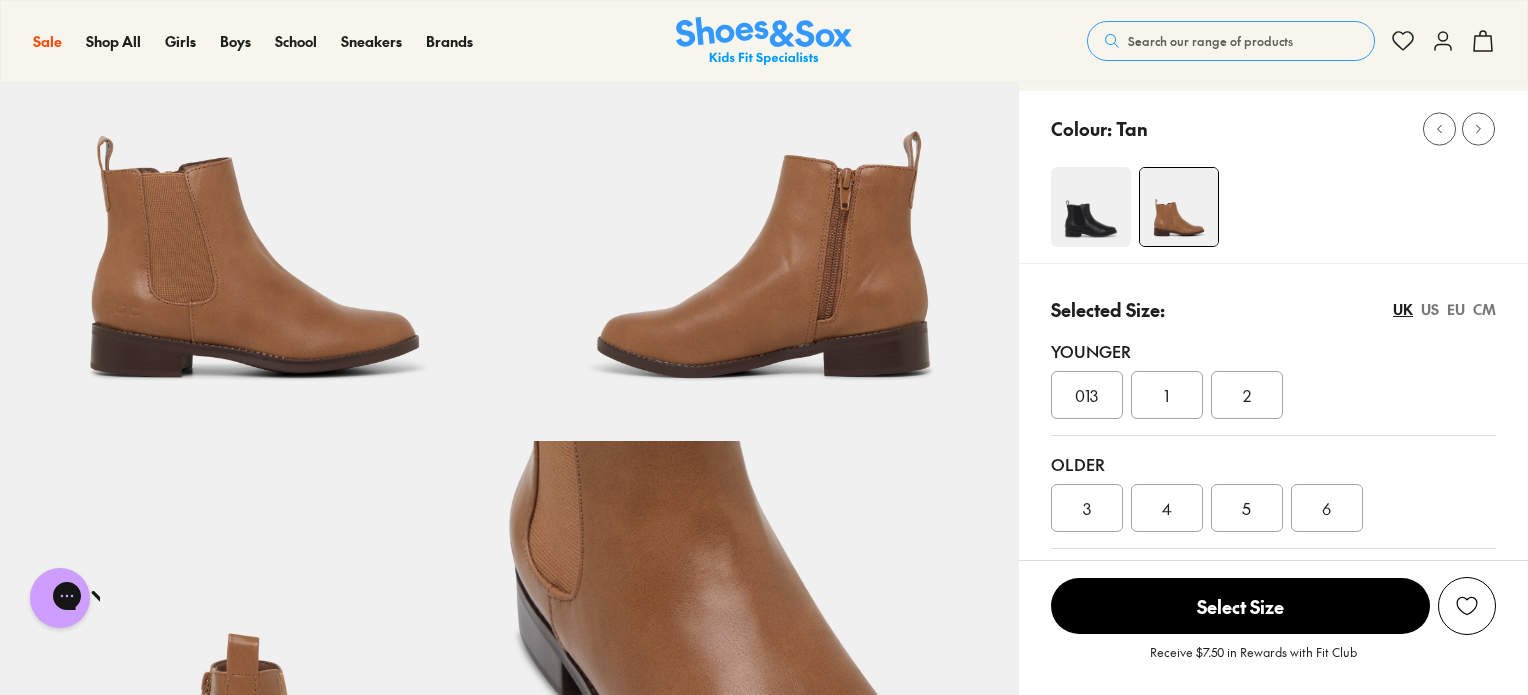 click on "EU" at bounding box center (1456, 309) 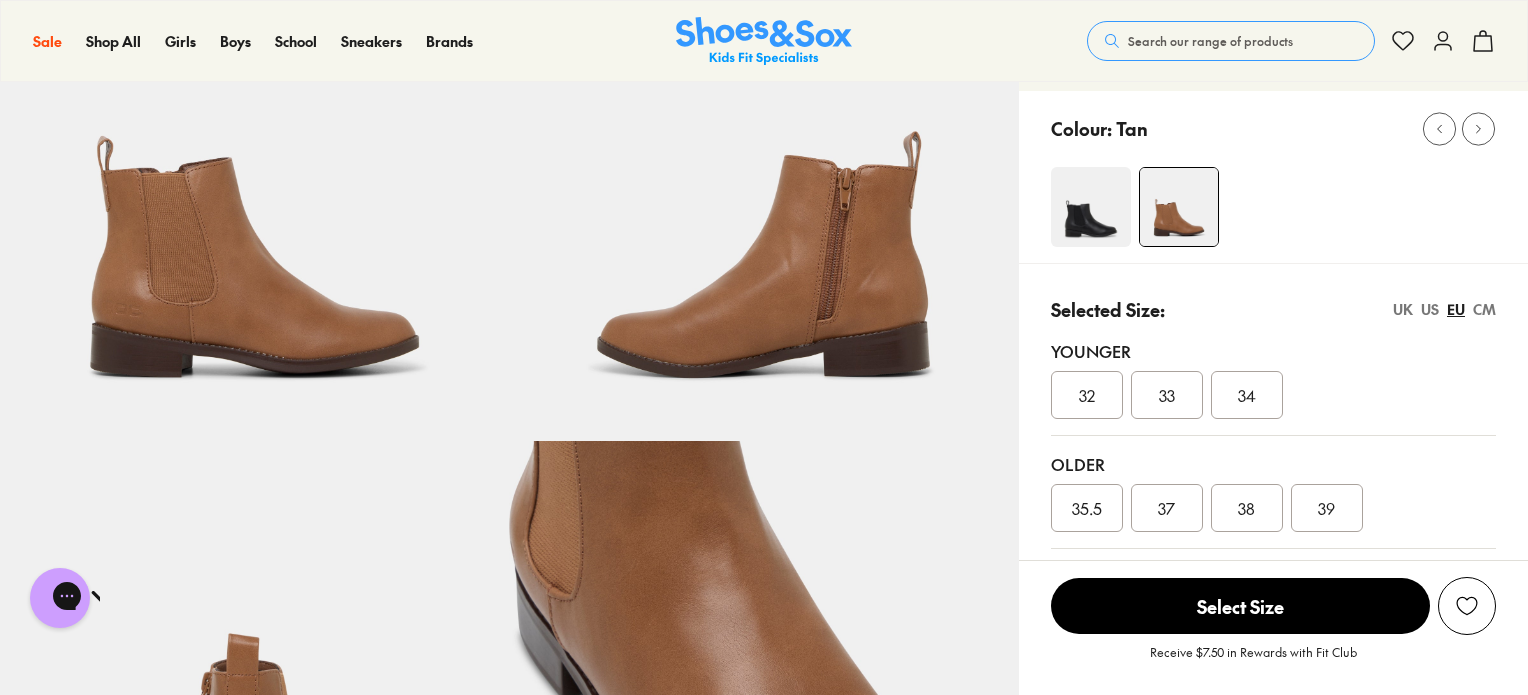 click on "35.5" at bounding box center (1087, 508) 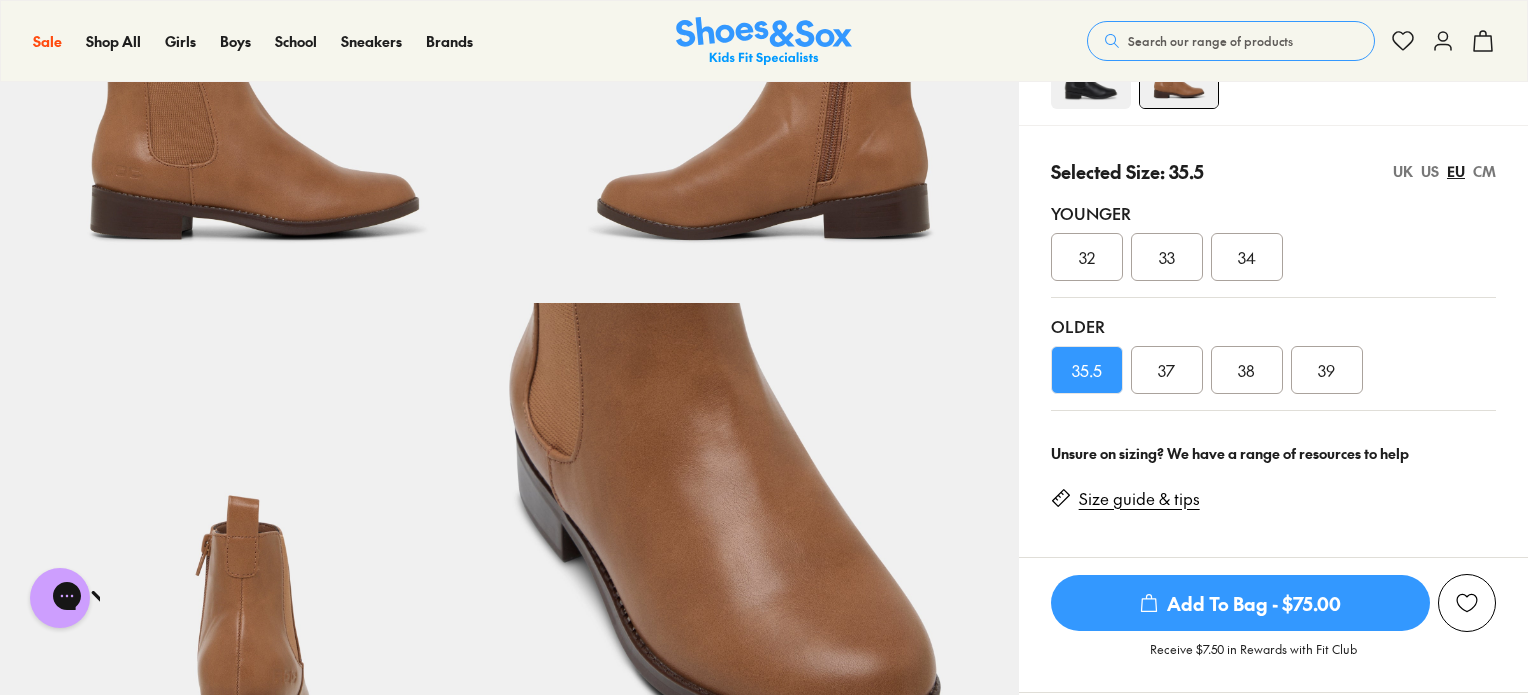 scroll, scrollTop: 328, scrollLeft: 0, axis: vertical 